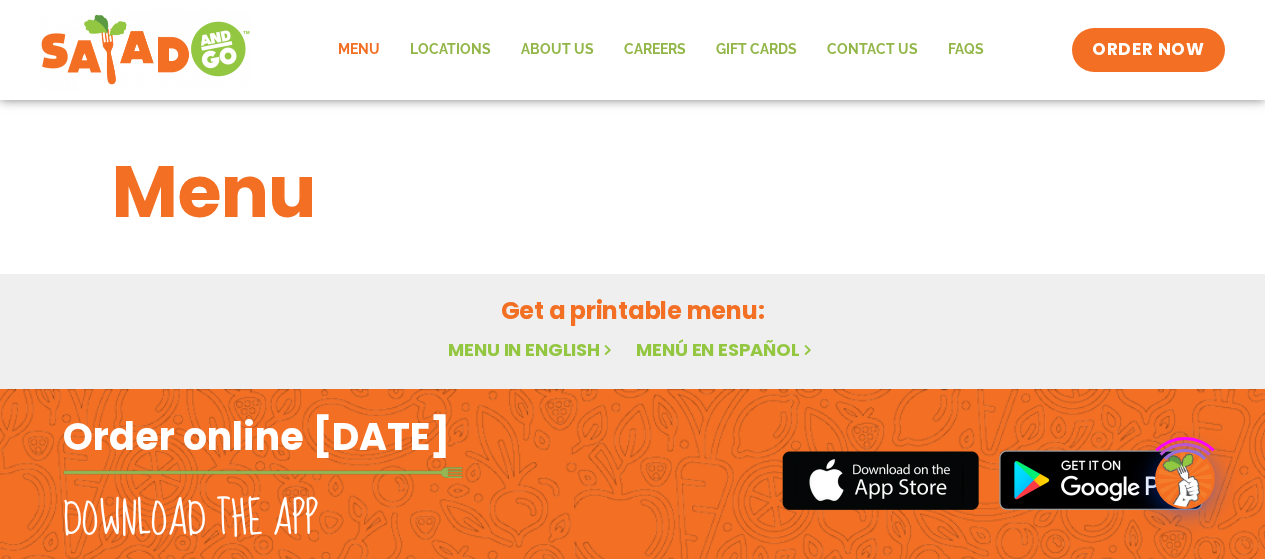 scroll, scrollTop: 0, scrollLeft: 0, axis: both 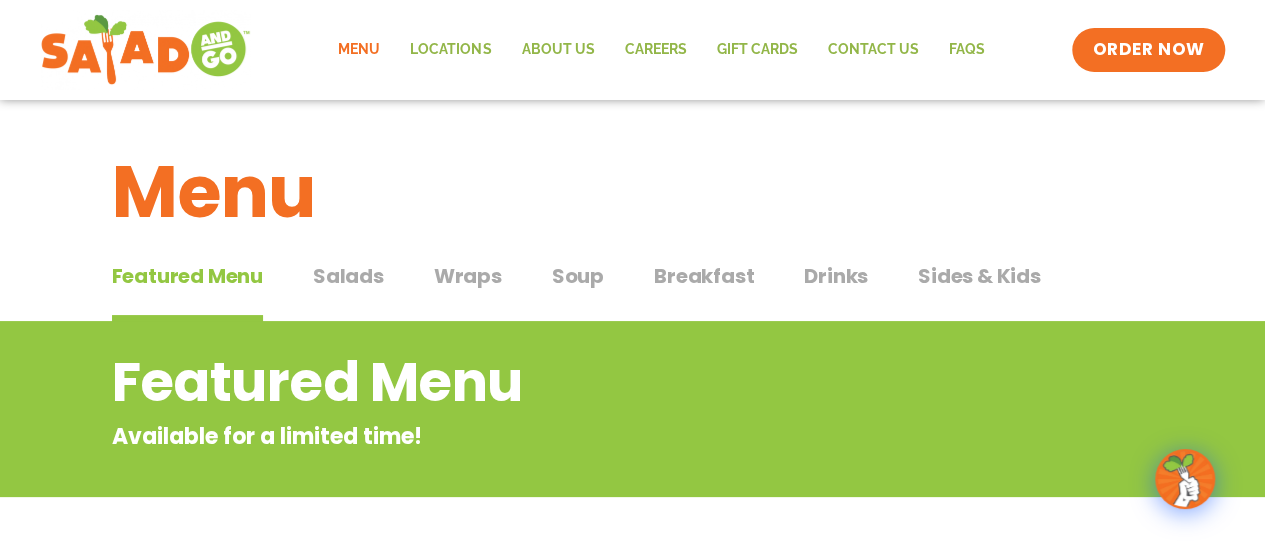 click on "Wraps" at bounding box center [468, 276] 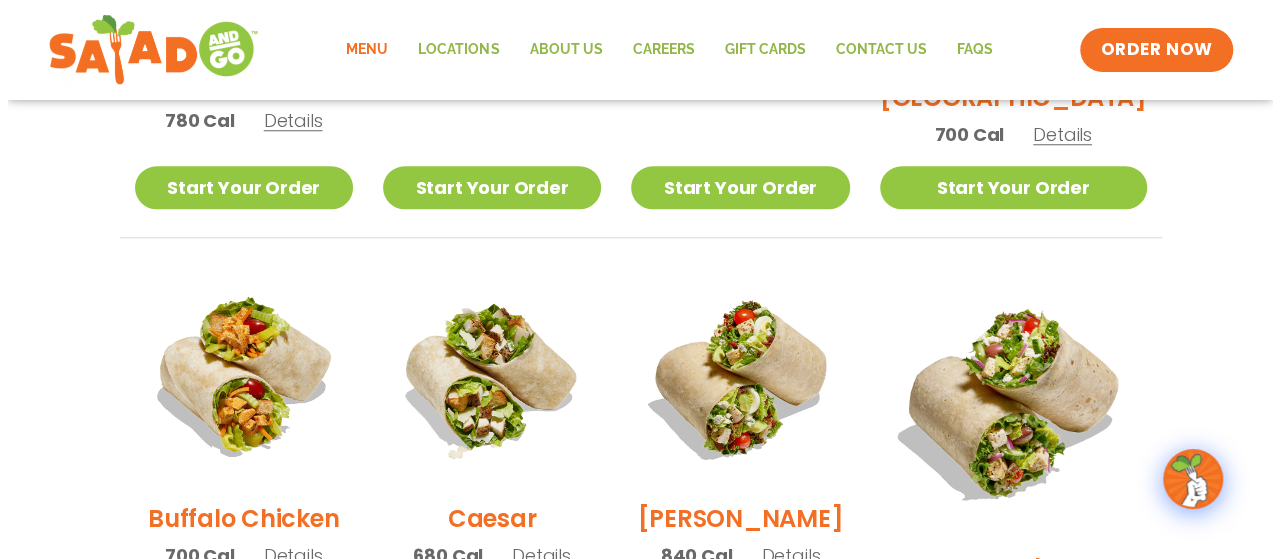 scroll, scrollTop: 1000, scrollLeft: 0, axis: vertical 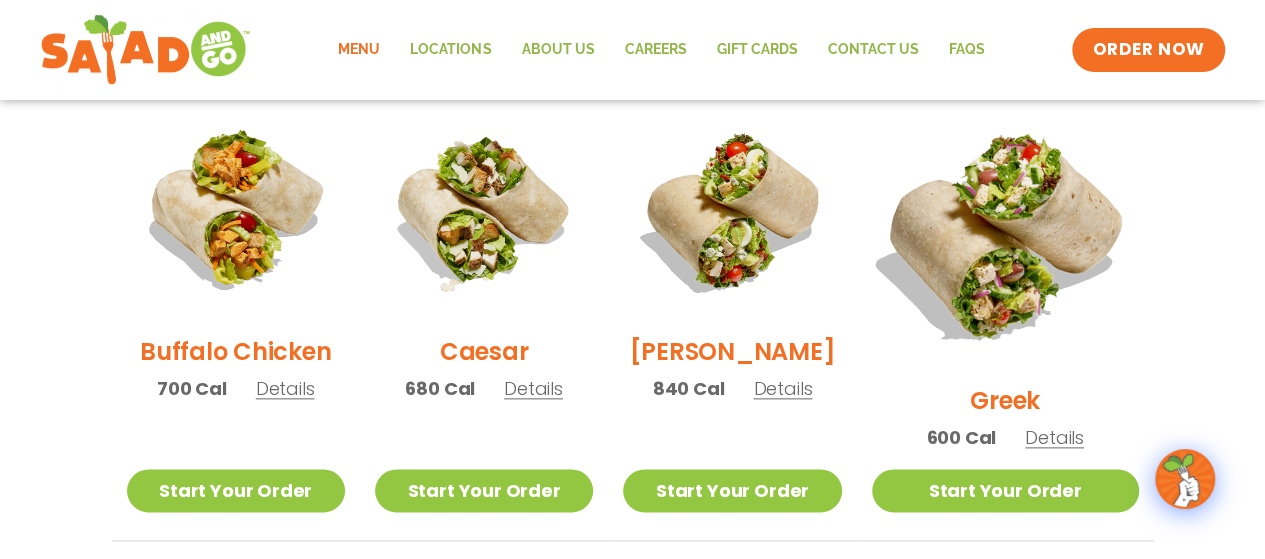 click at bounding box center (1004, 234) 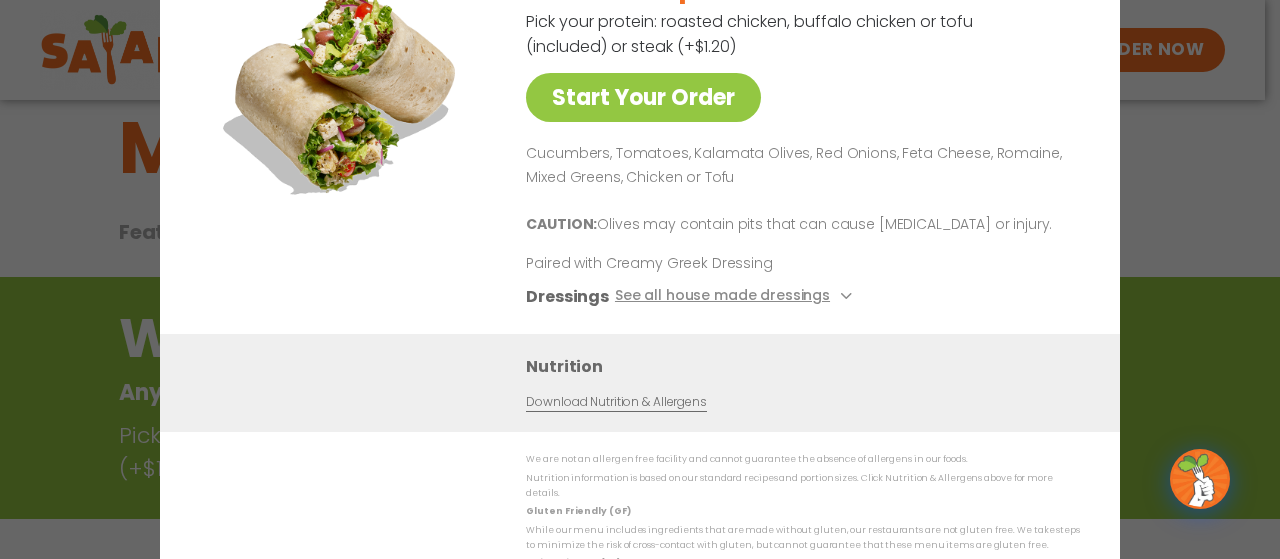 scroll, scrollTop: 0, scrollLeft: 0, axis: both 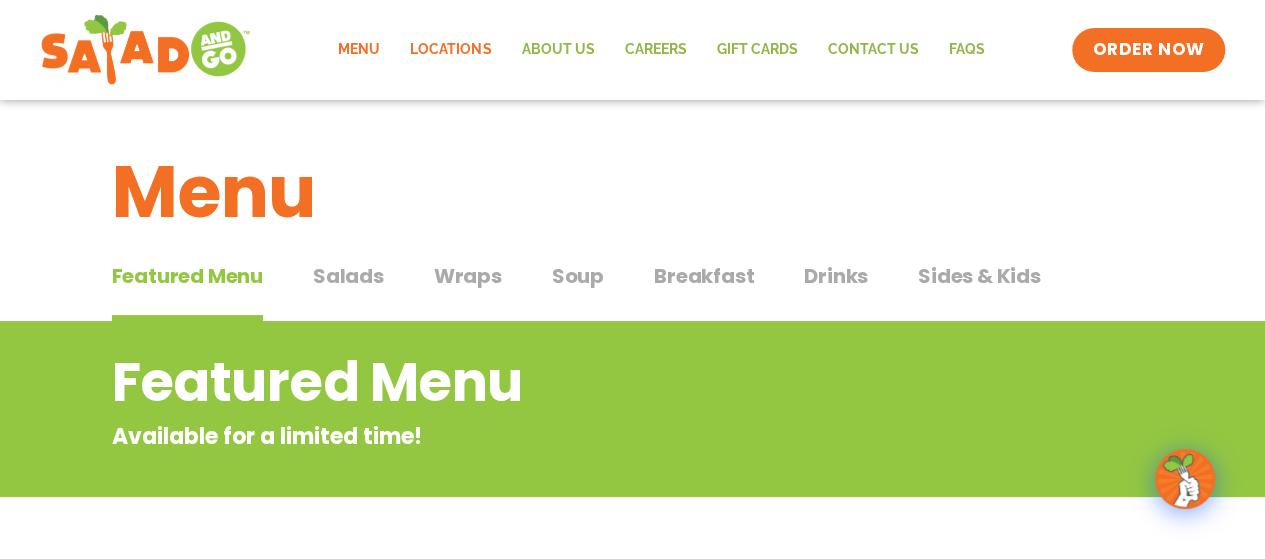 click on "Locations" 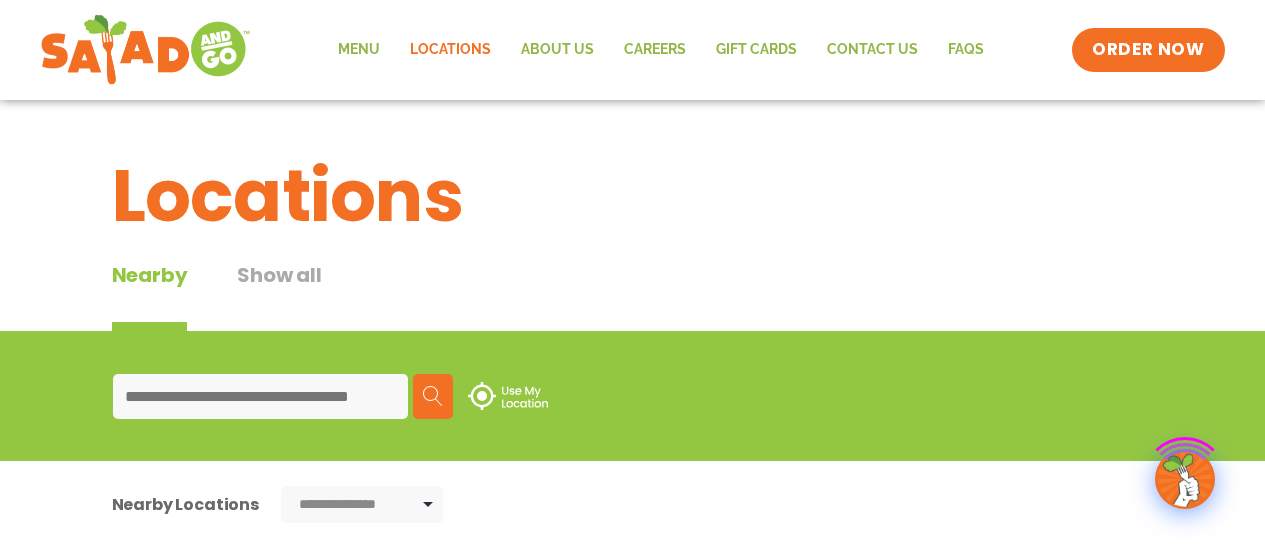 scroll, scrollTop: 0, scrollLeft: 0, axis: both 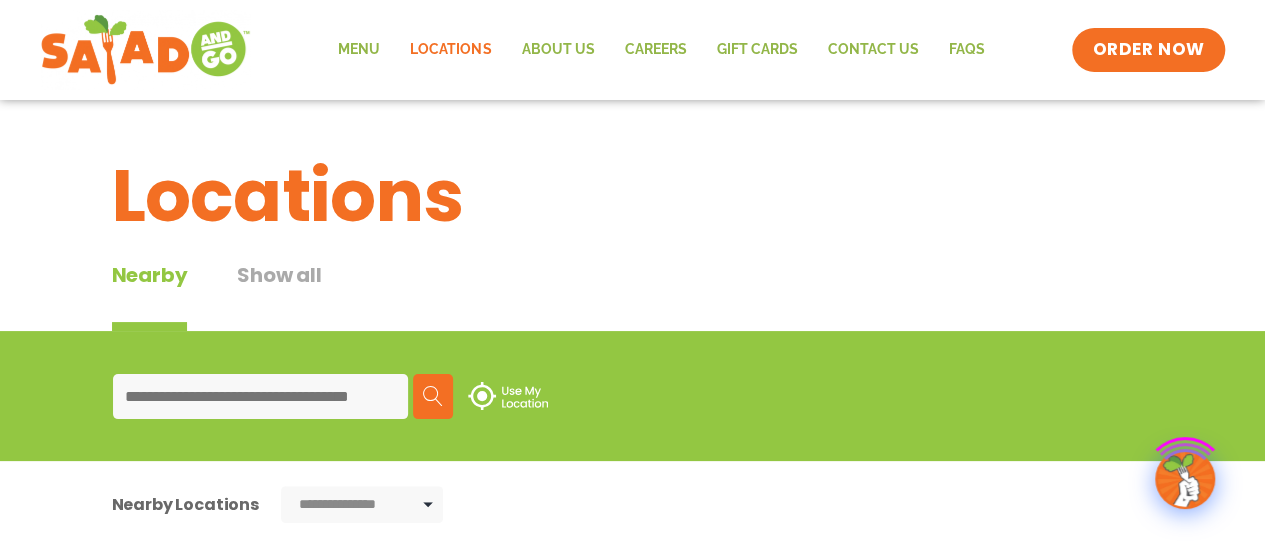 type on "**********" 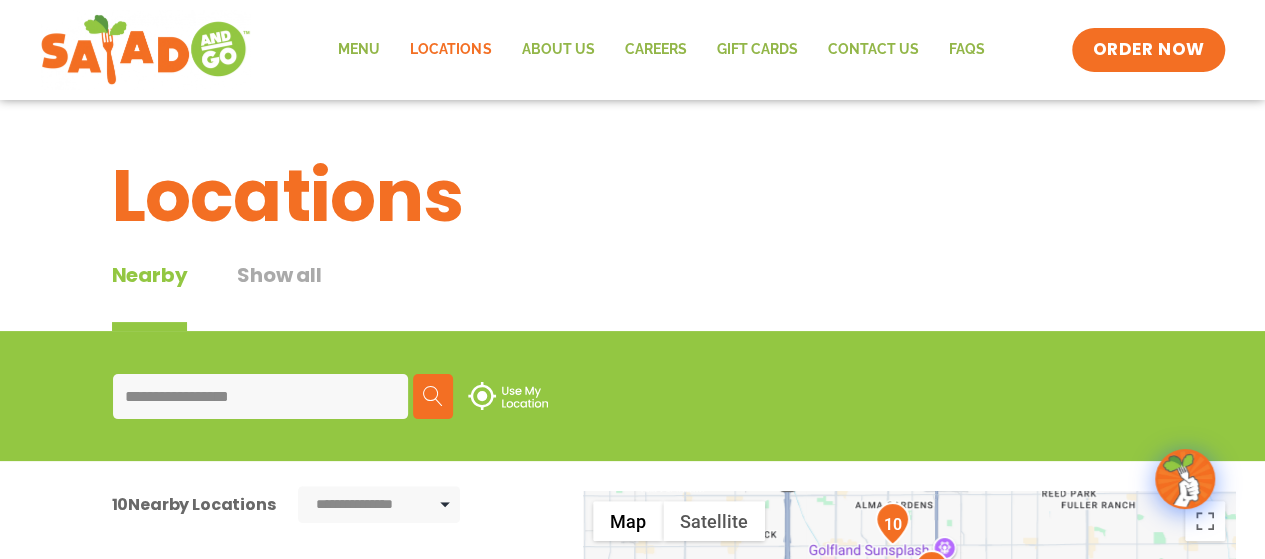 click at bounding box center [433, 396] 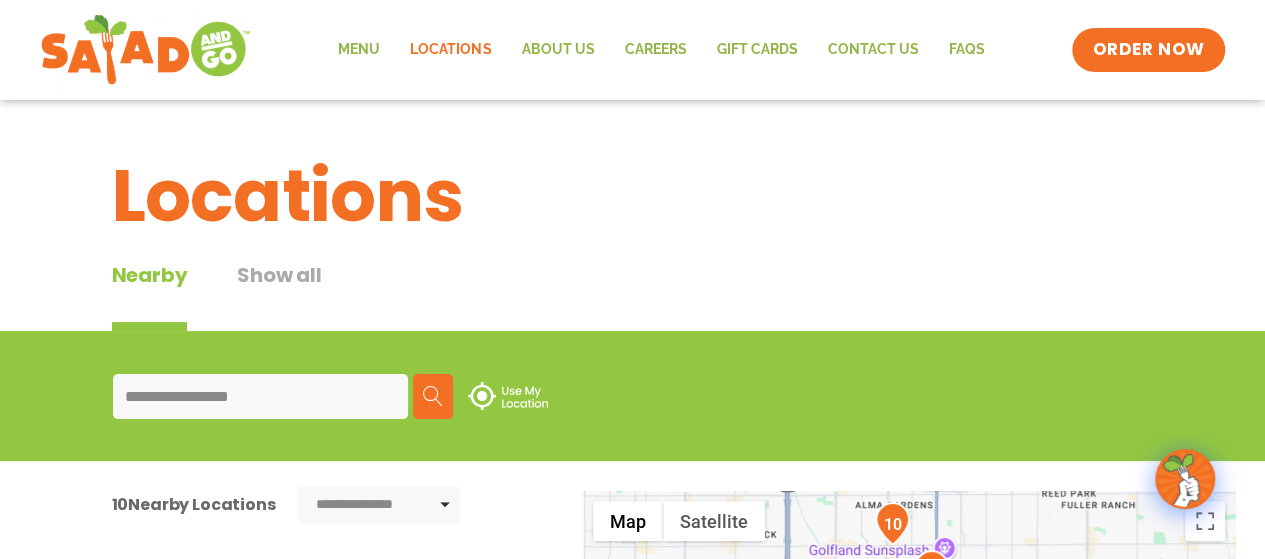 scroll, scrollTop: 333, scrollLeft: 0, axis: vertical 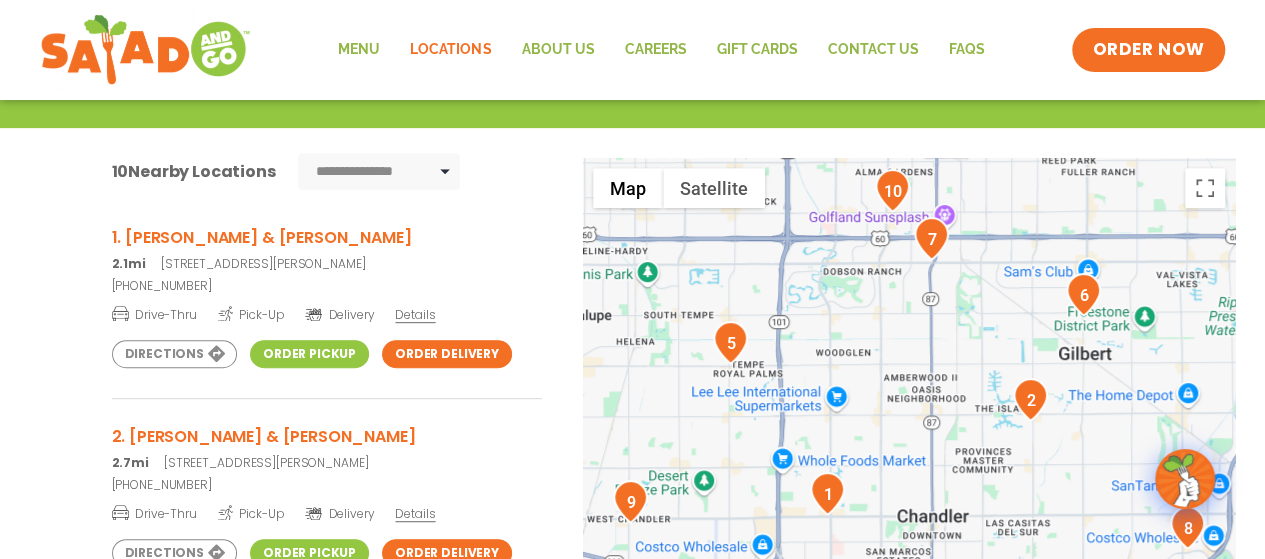 click on "Order Pickup" at bounding box center (309, 354) 